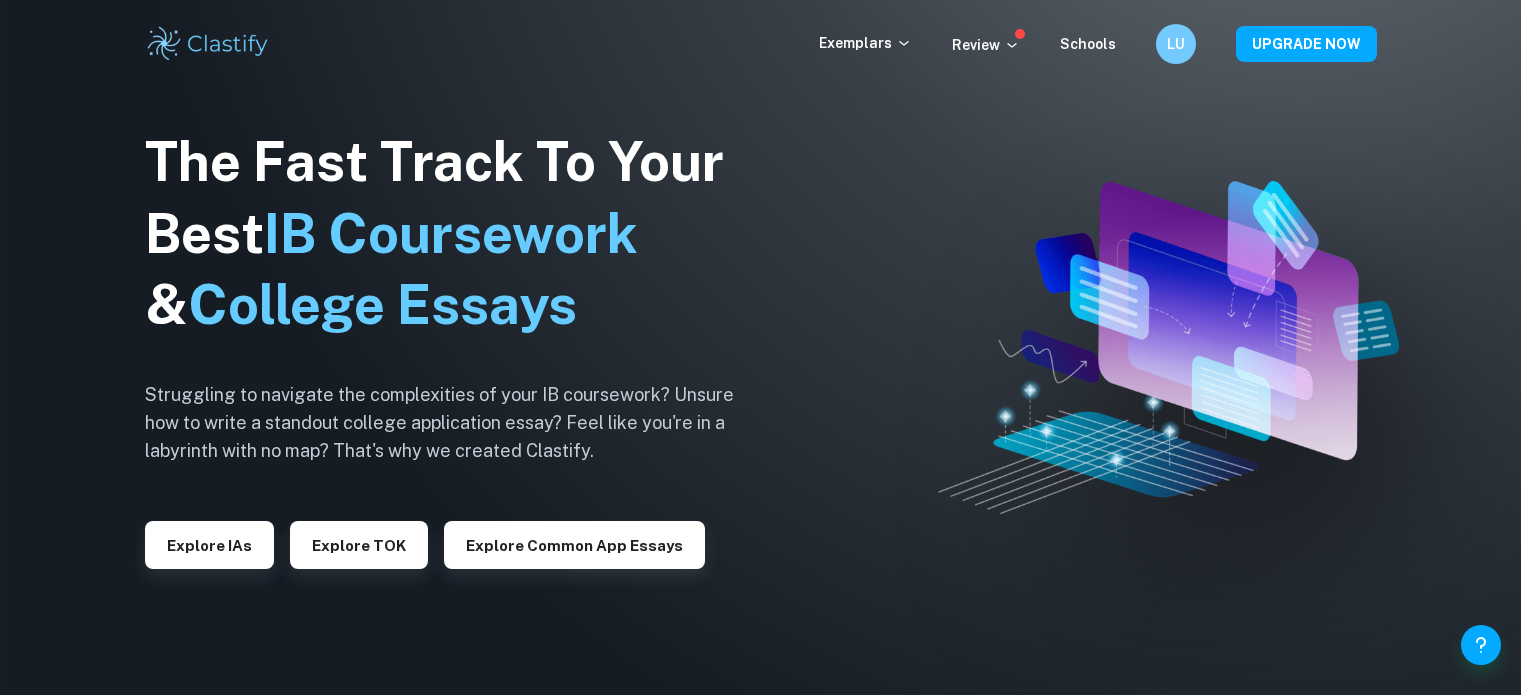 scroll, scrollTop: 0, scrollLeft: 0, axis: both 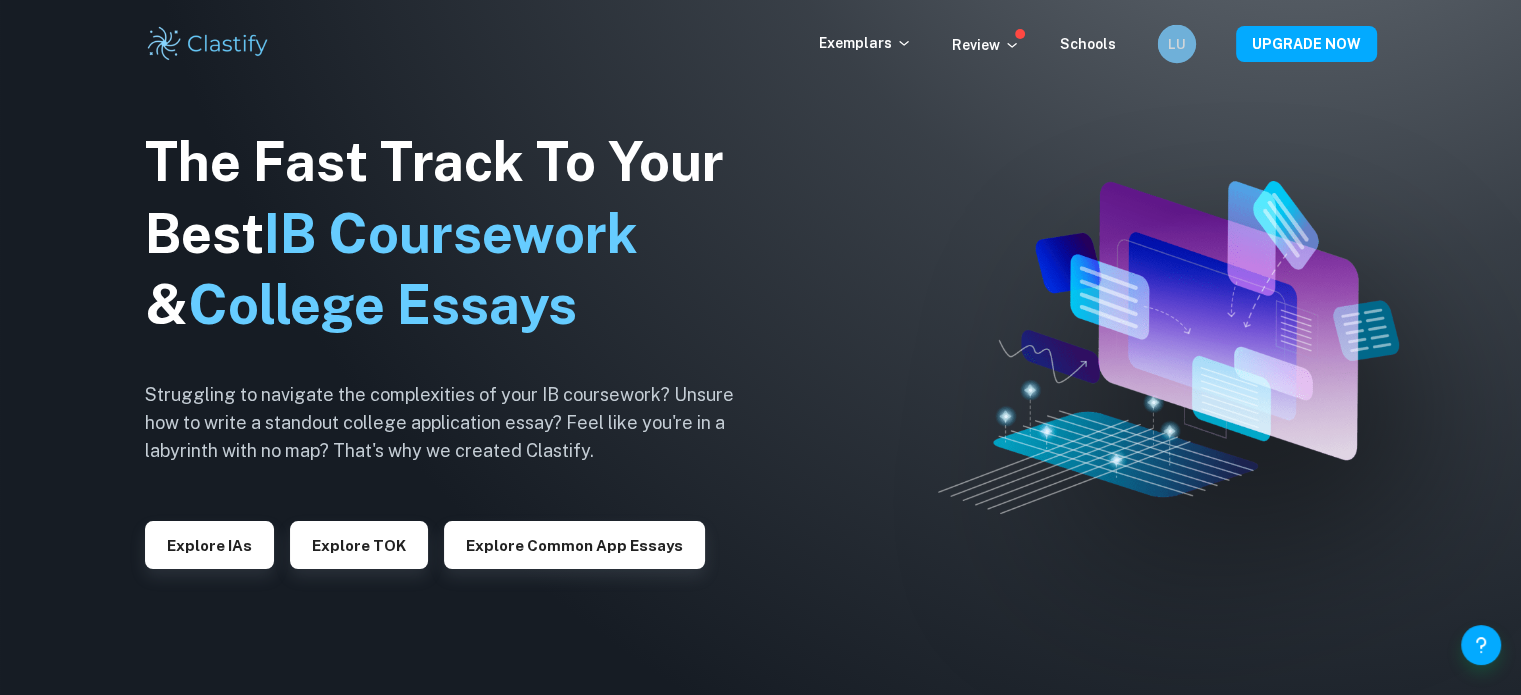click on "LU" at bounding box center [1176, 43] 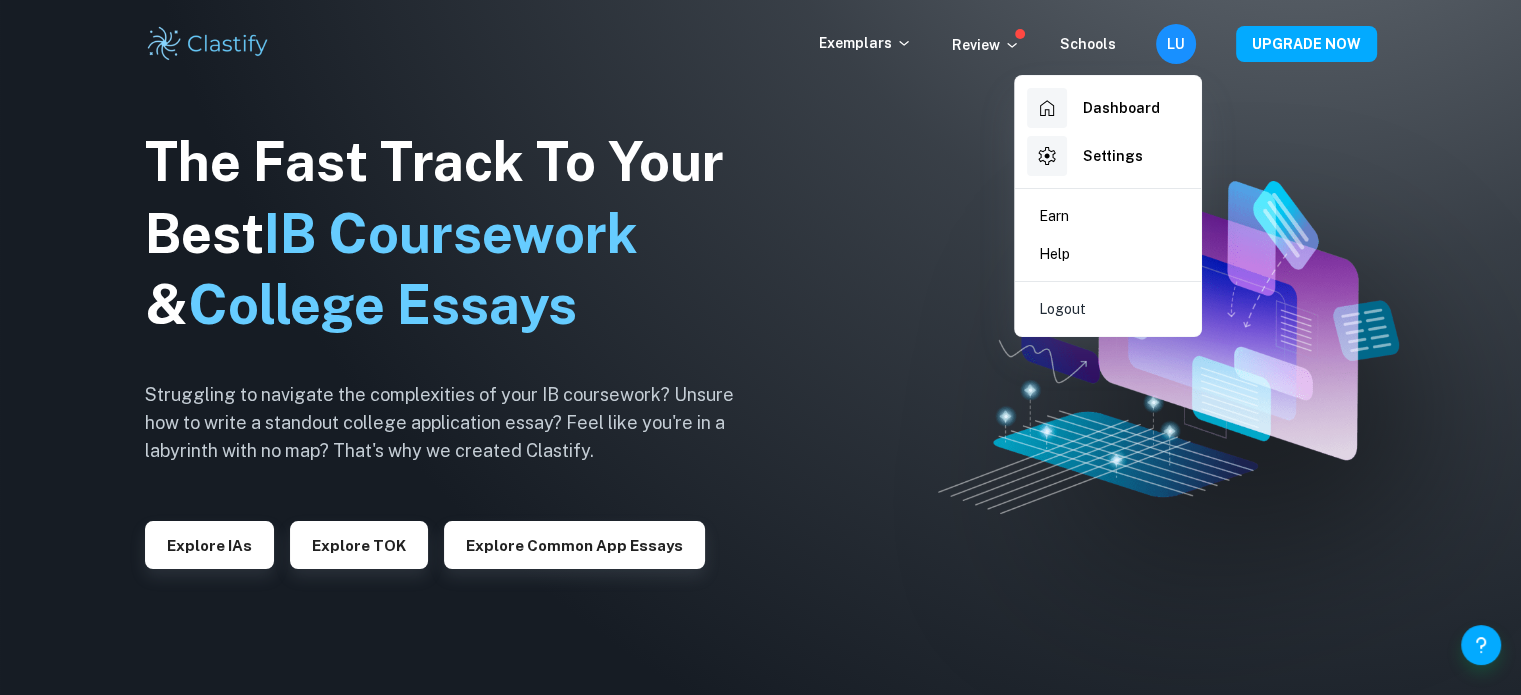 click on "Dashboard" at bounding box center (1093, 108) 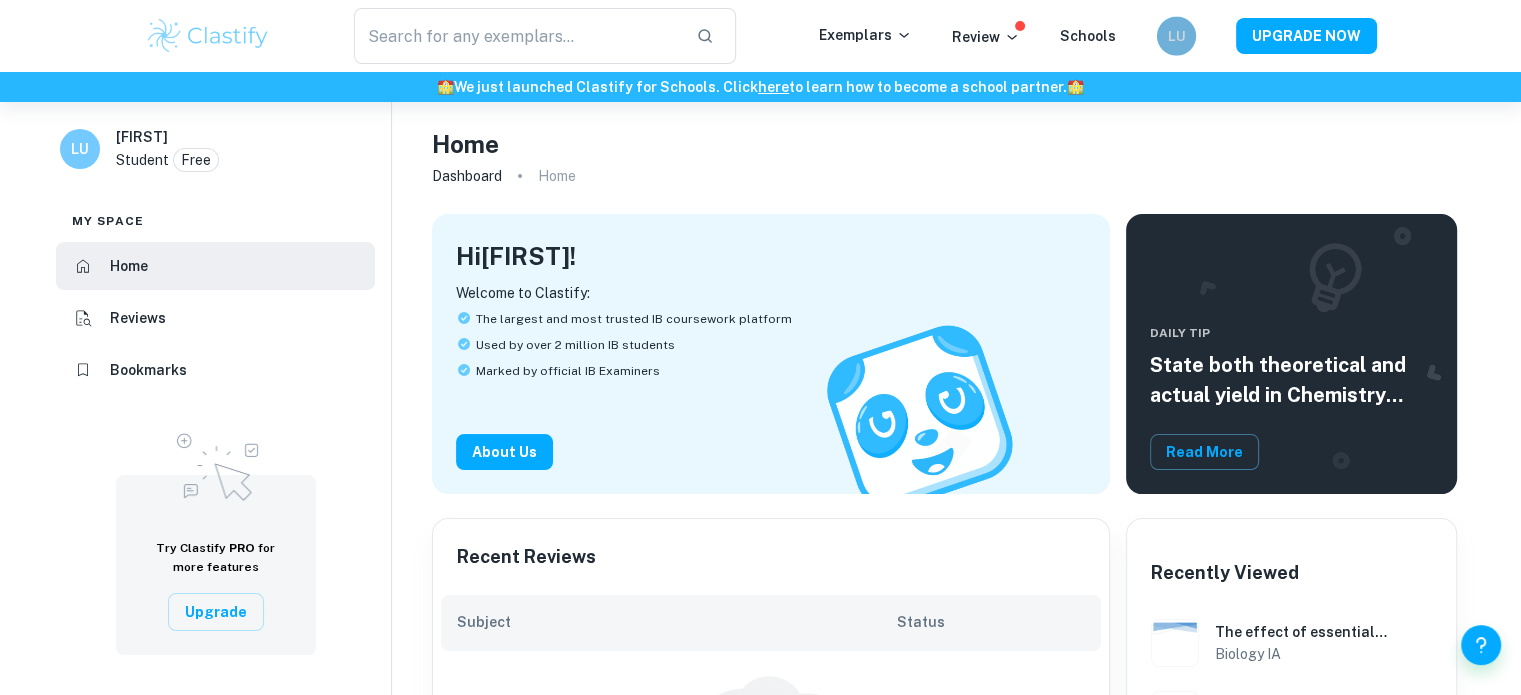 click on "LU" at bounding box center (1176, 36) 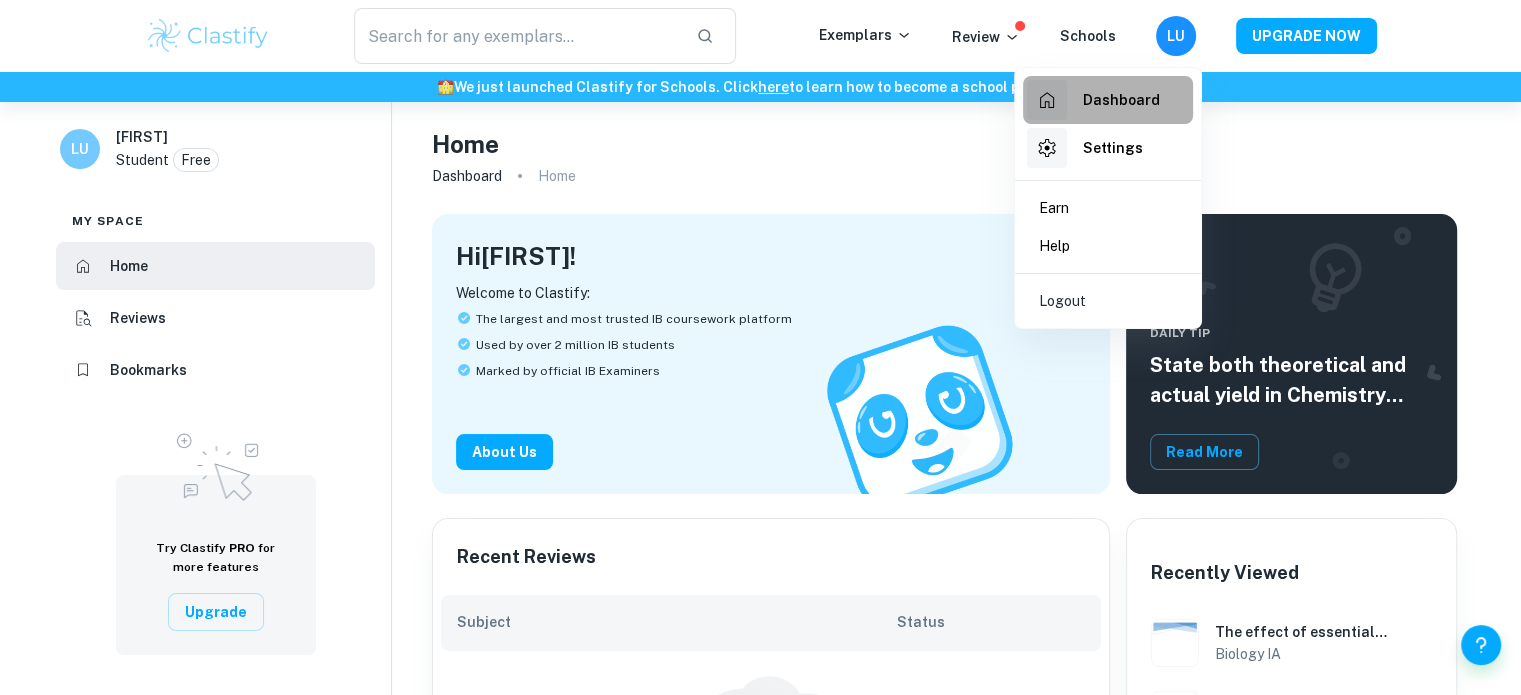 click on "Dashboard" at bounding box center [1121, 100] 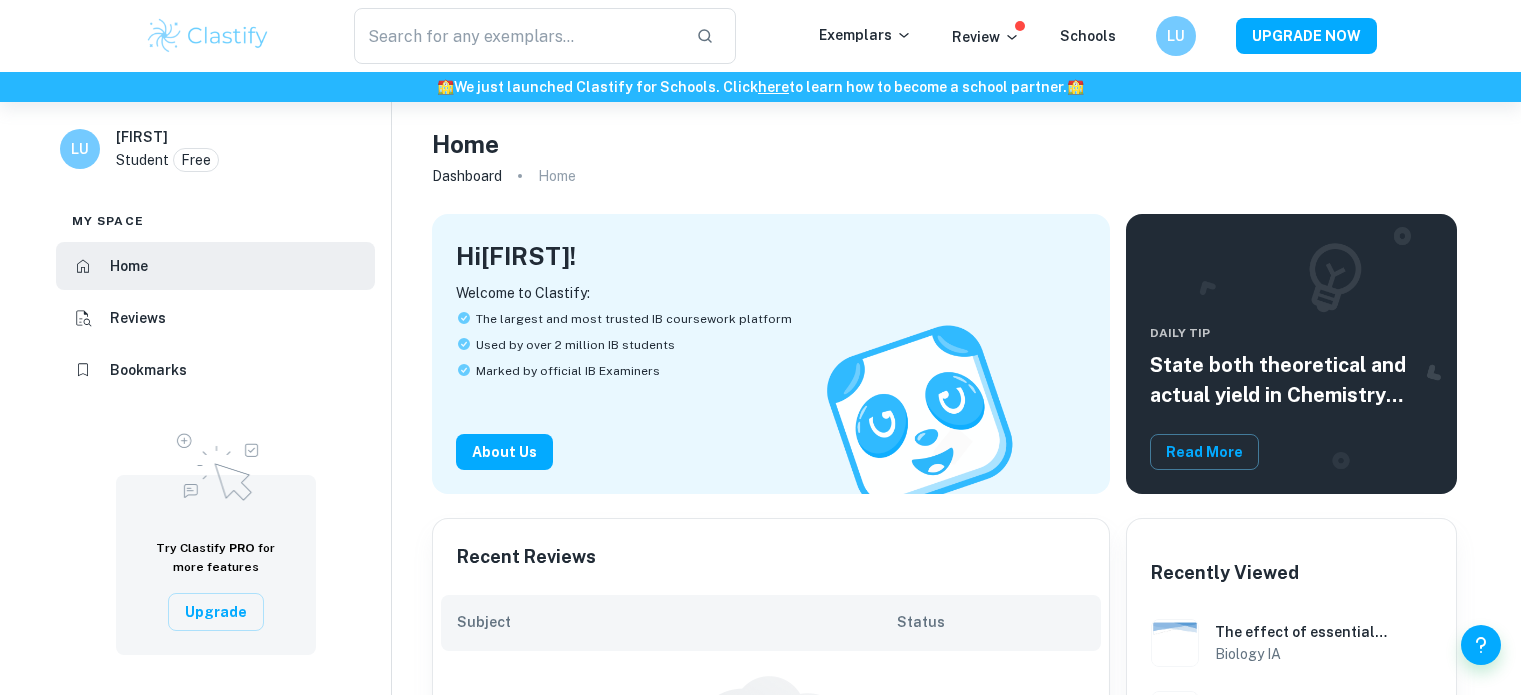 scroll, scrollTop: 0, scrollLeft: 0, axis: both 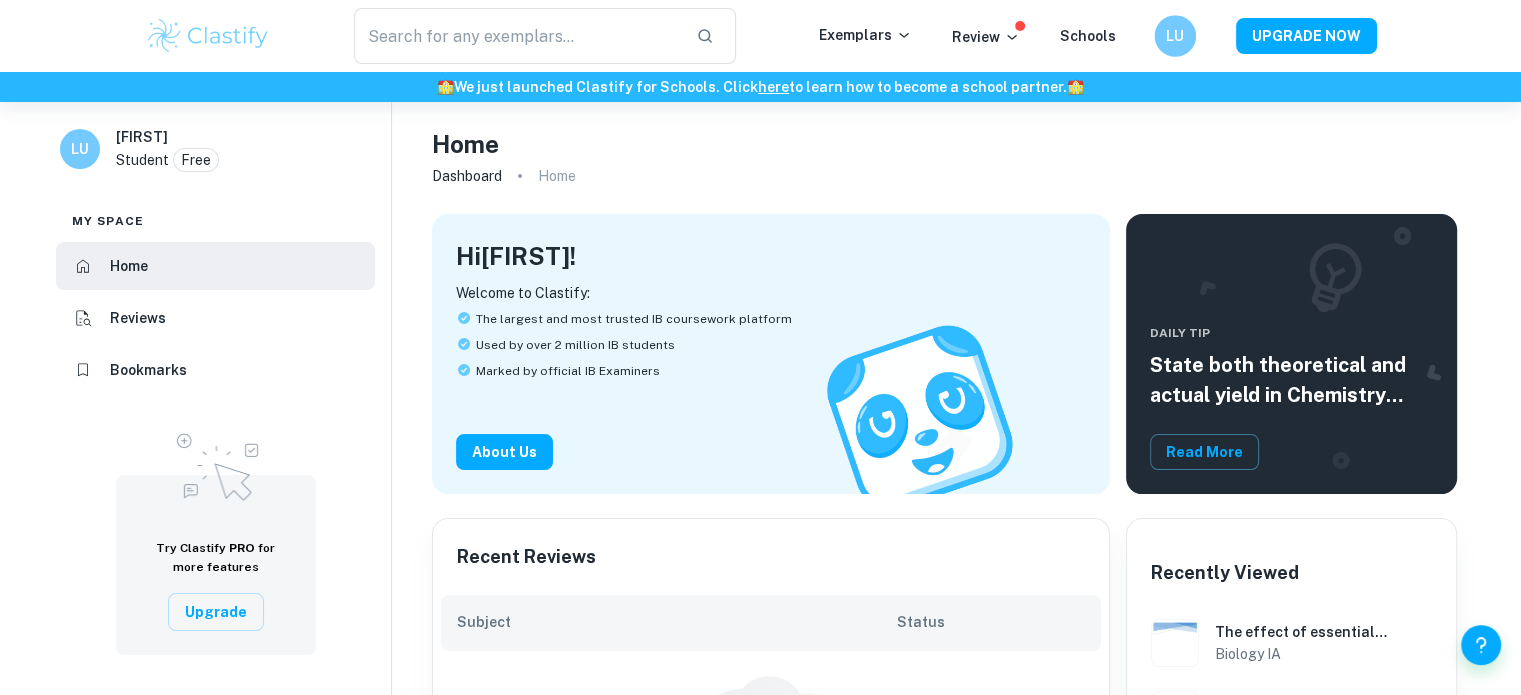 click on "LU" at bounding box center [1175, 36] 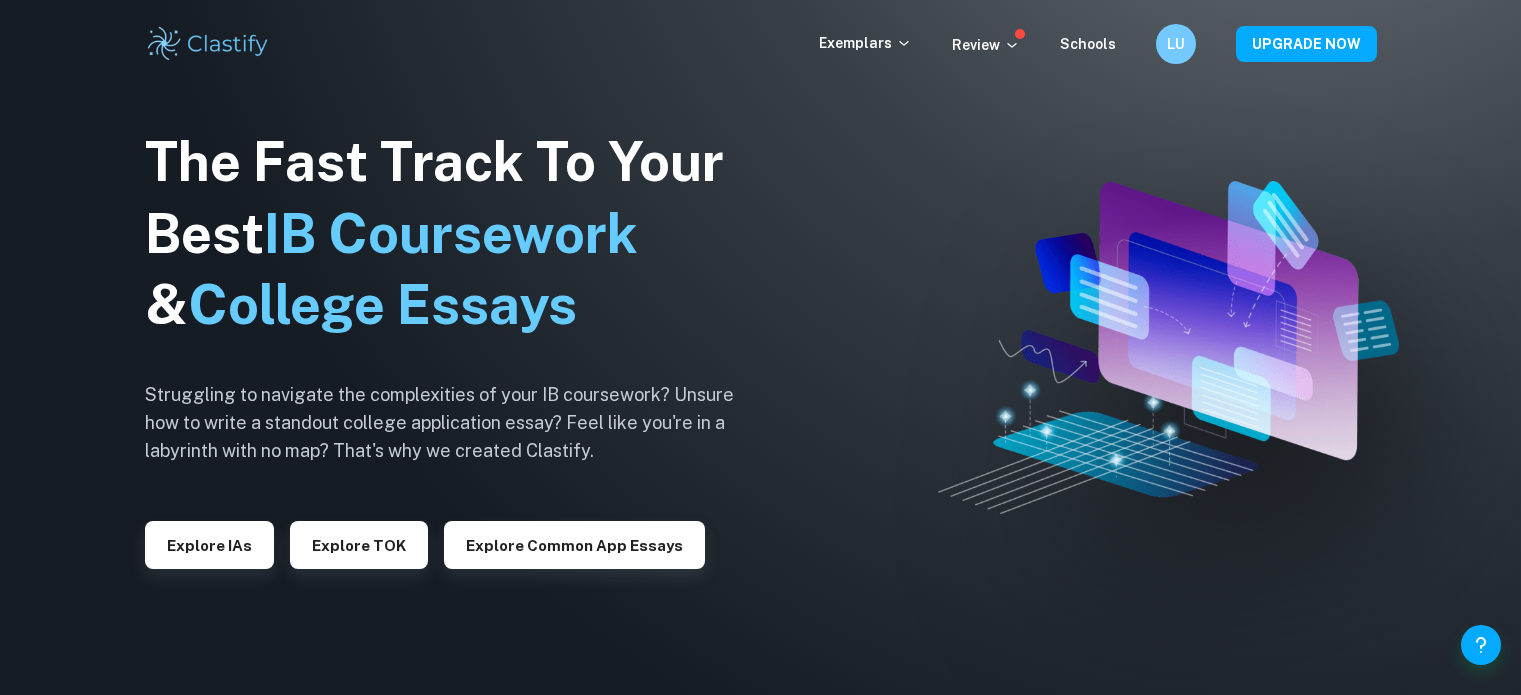 scroll, scrollTop: 0, scrollLeft: 0, axis: both 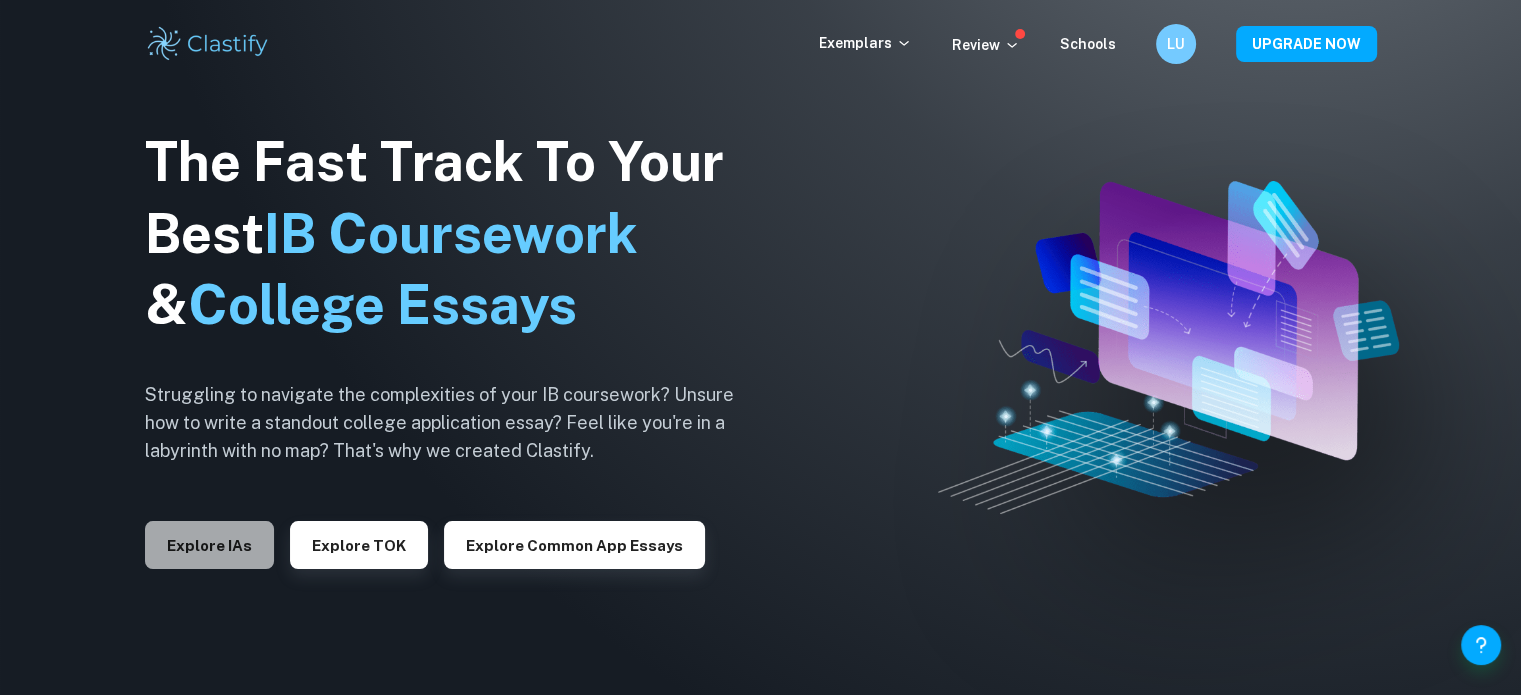 click on "Explore IAs" at bounding box center (209, 545) 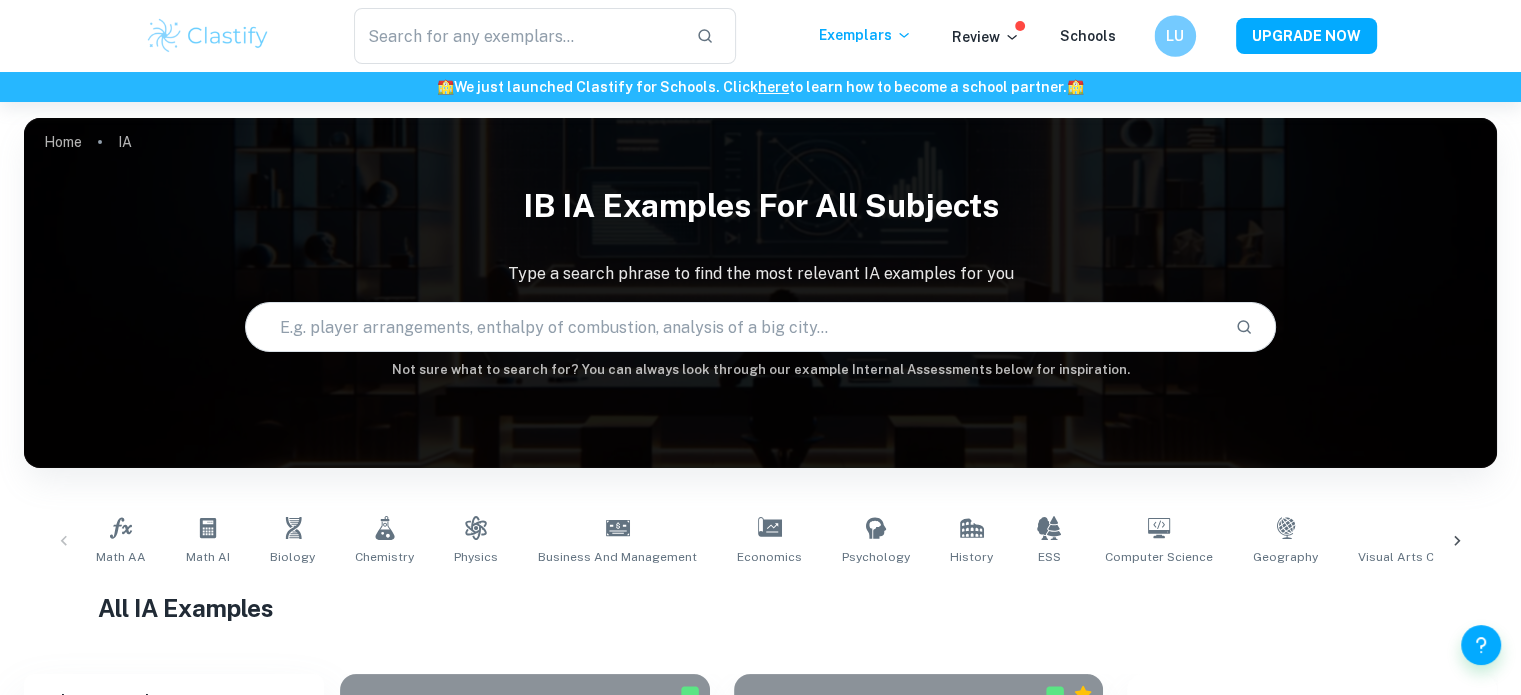 click on "LU" at bounding box center (1175, 36) 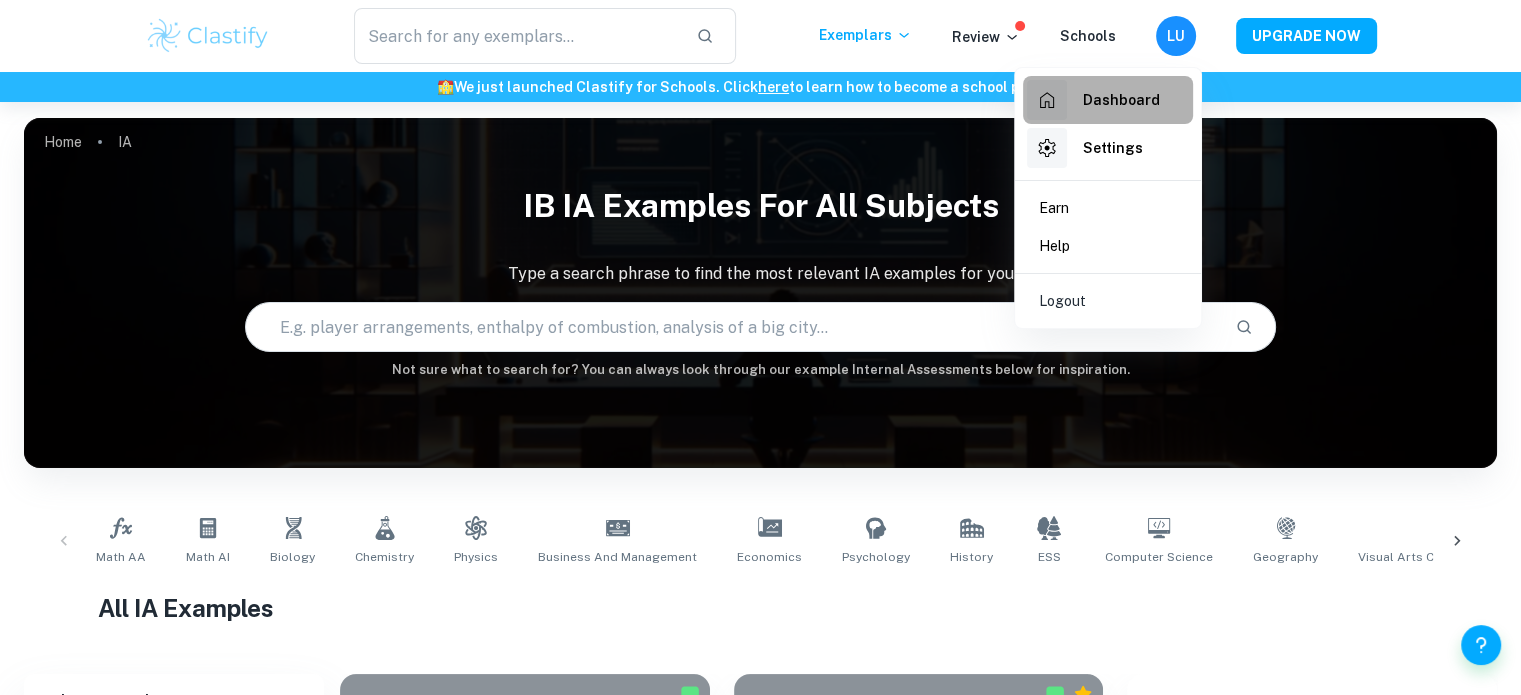 click on "Dashboard" at bounding box center (1121, 100) 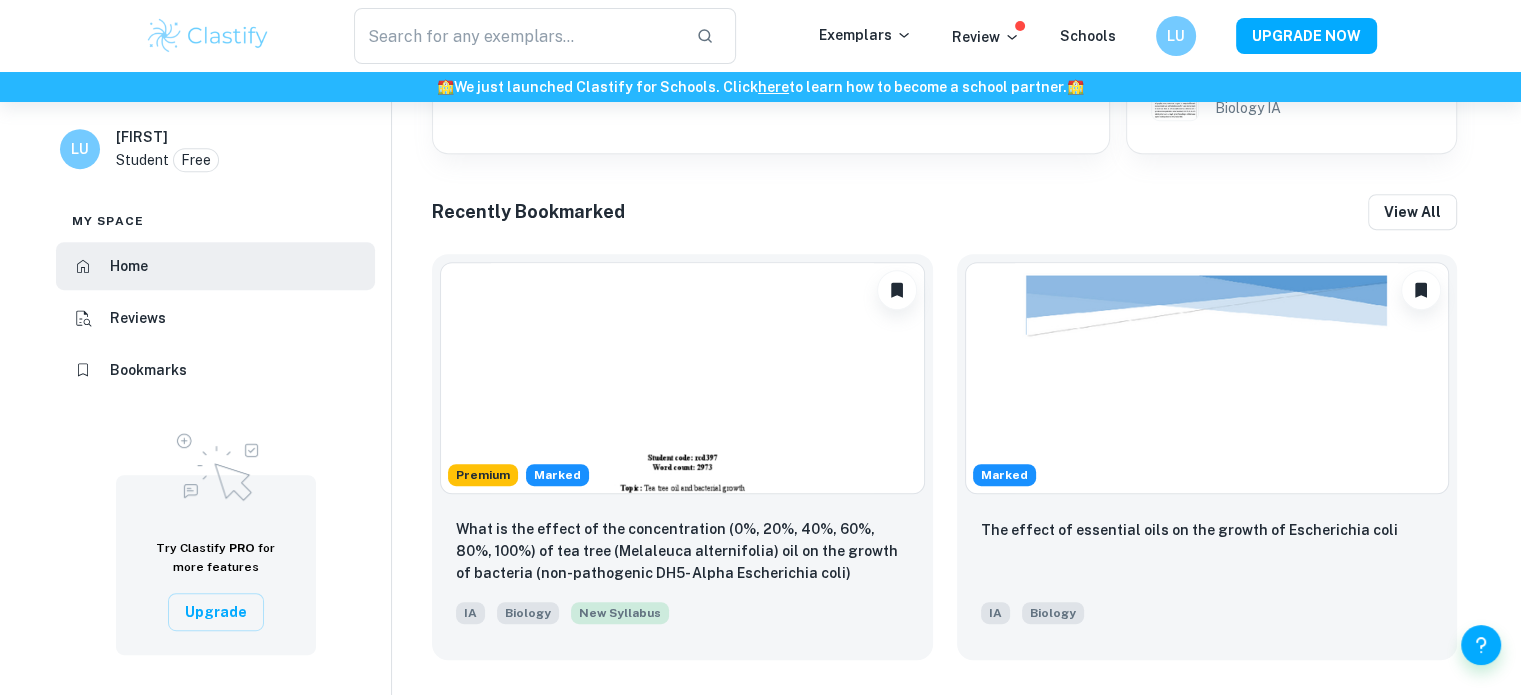 scroll, scrollTop: 835, scrollLeft: 0, axis: vertical 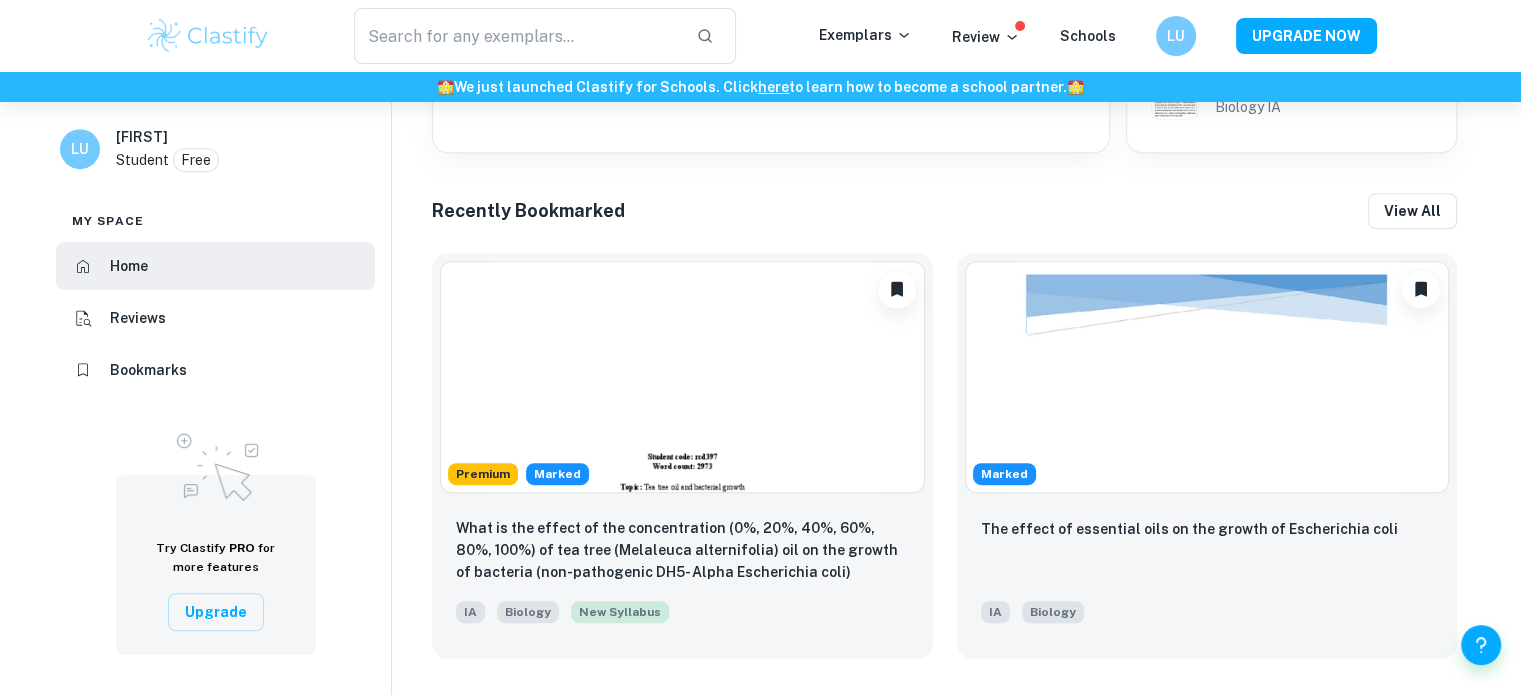 click on "Recently Bookmarked" at bounding box center [528, 211] 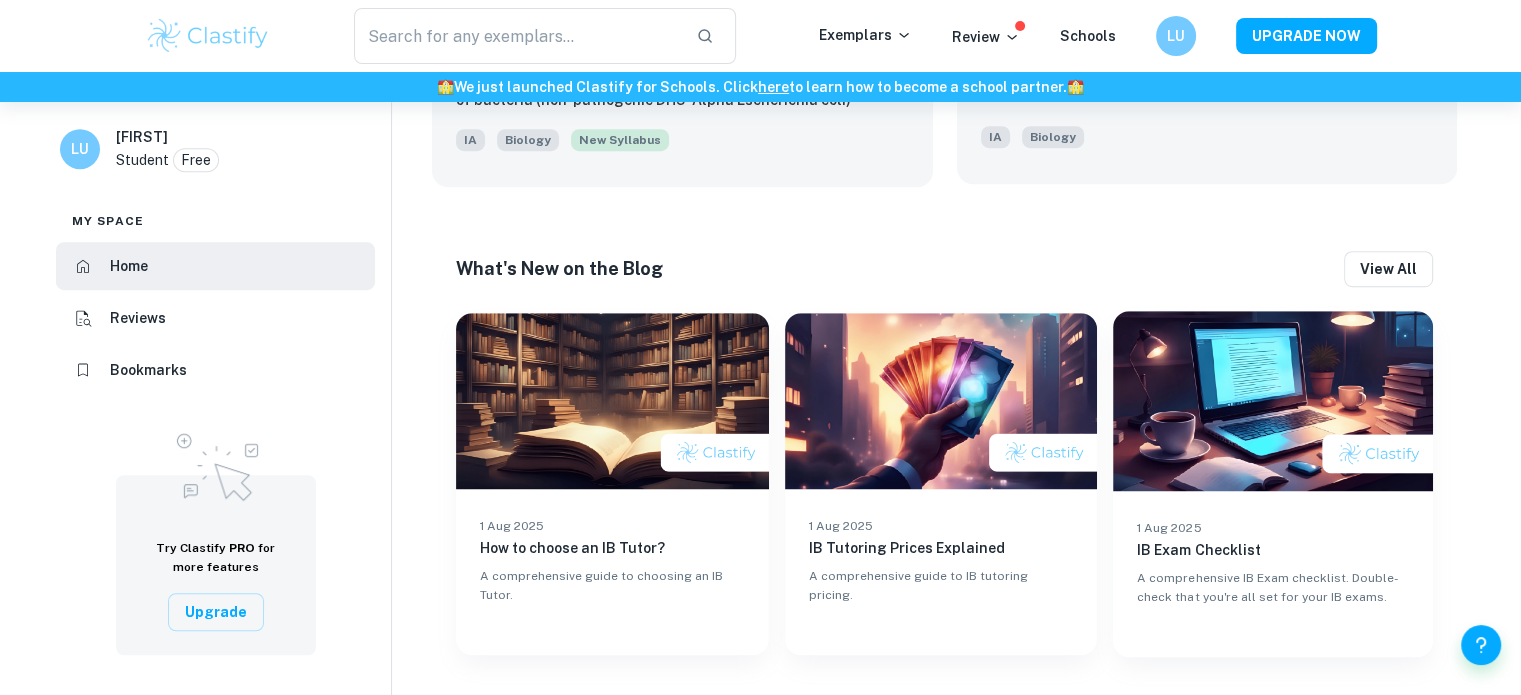 scroll, scrollTop: 1306, scrollLeft: 0, axis: vertical 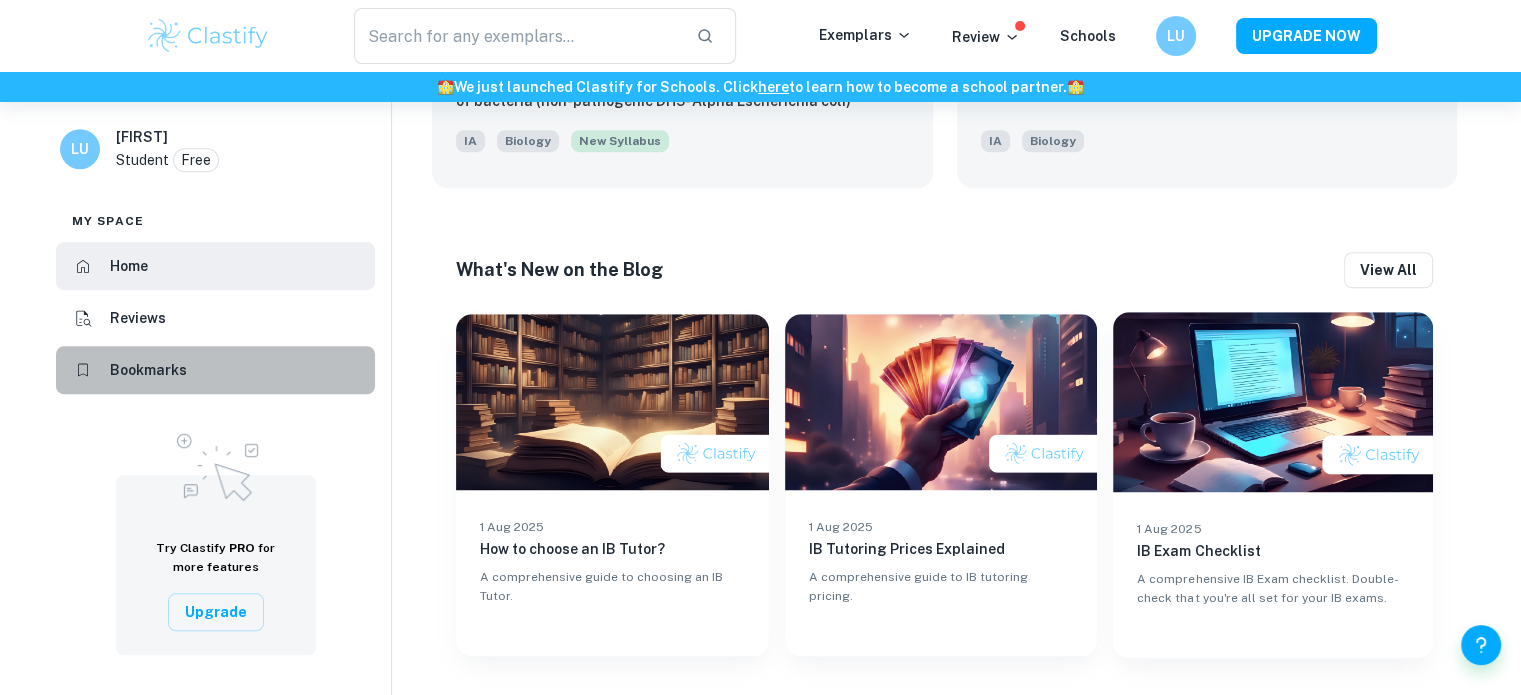 click on "Bookmarks" at bounding box center (215, 370) 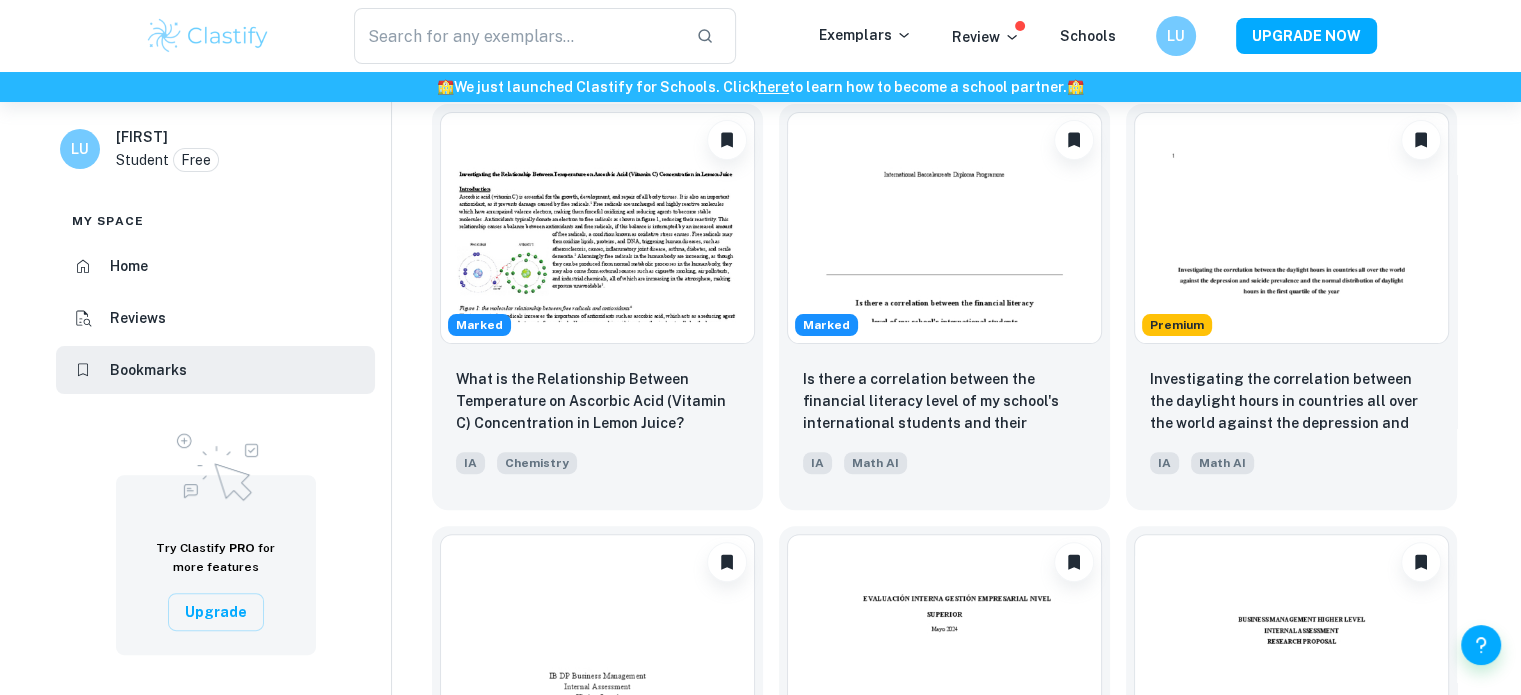 scroll, scrollTop: 531, scrollLeft: 0, axis: vertical 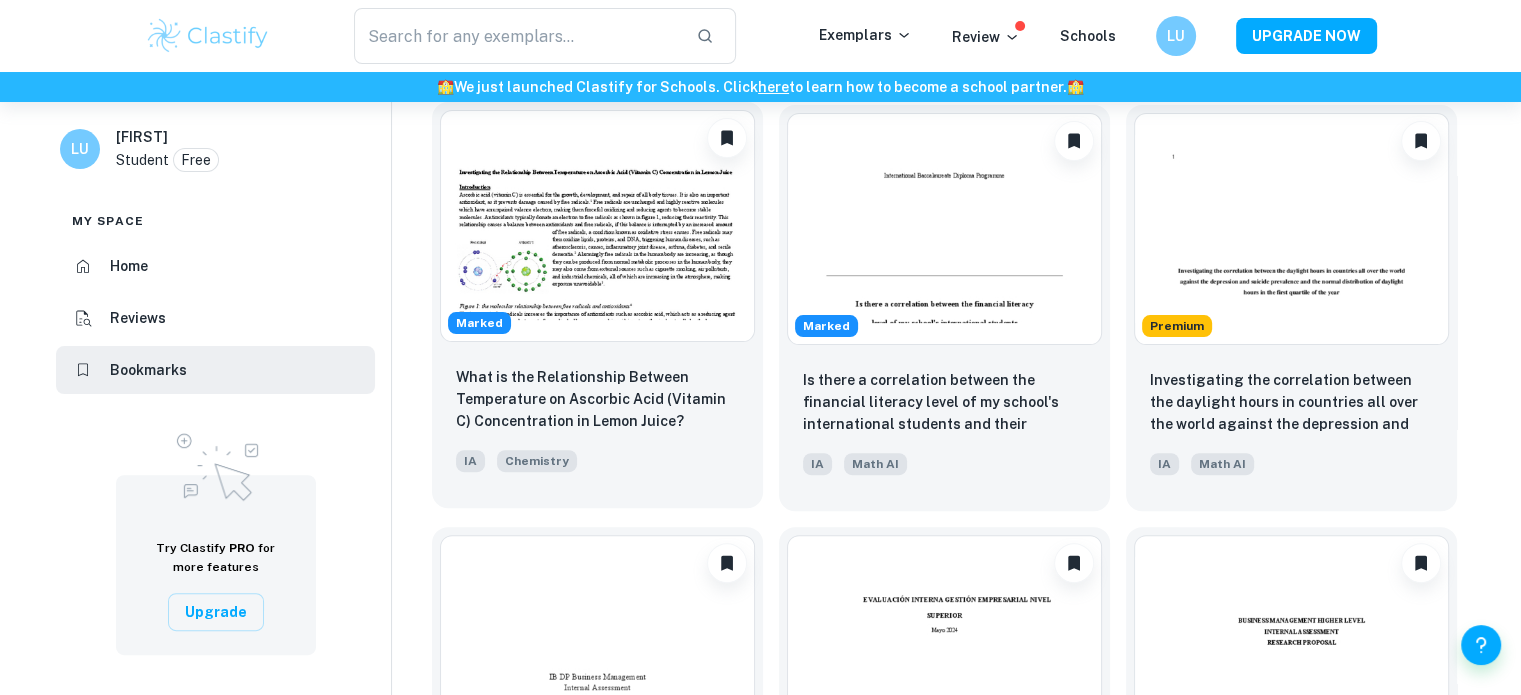 click at bounding box center (597, 226) 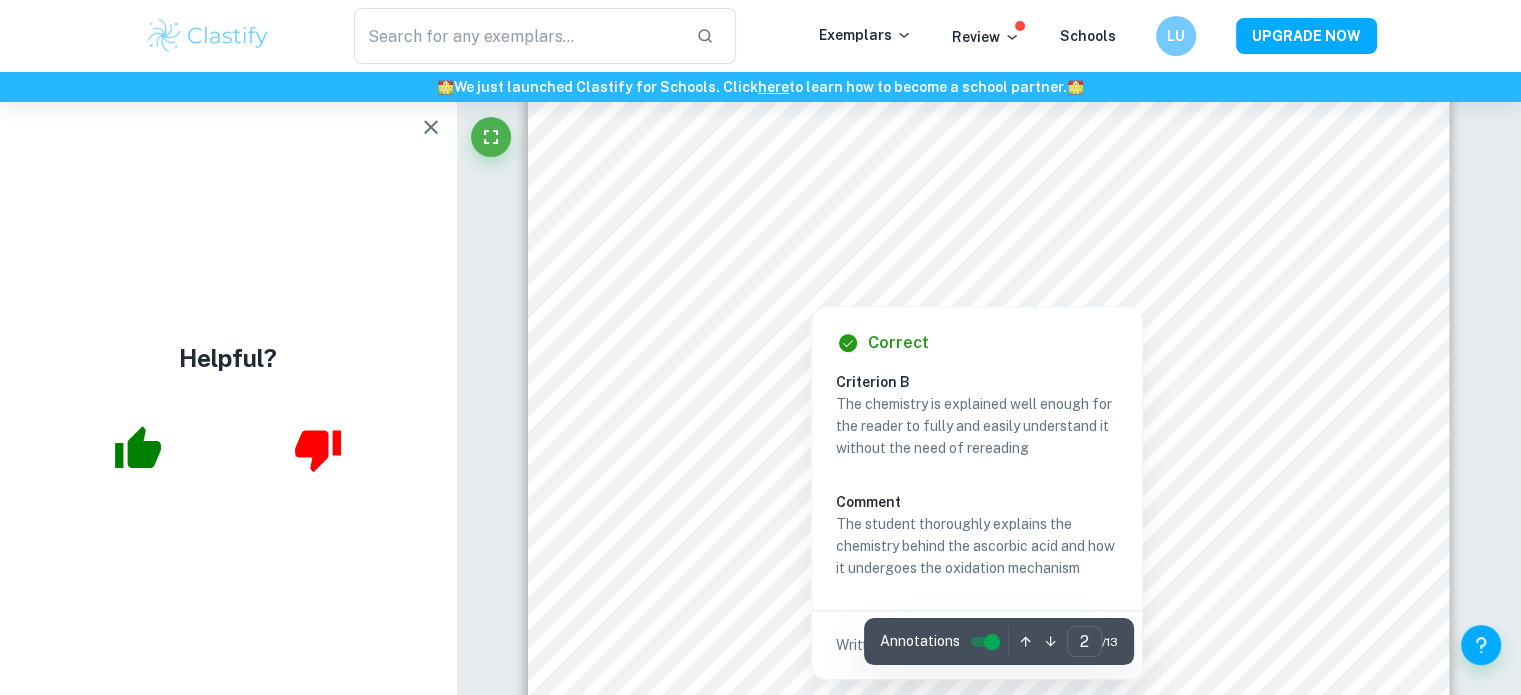 scroll, scrollTop: 1536, scrollLeft: 0, axis: vertical 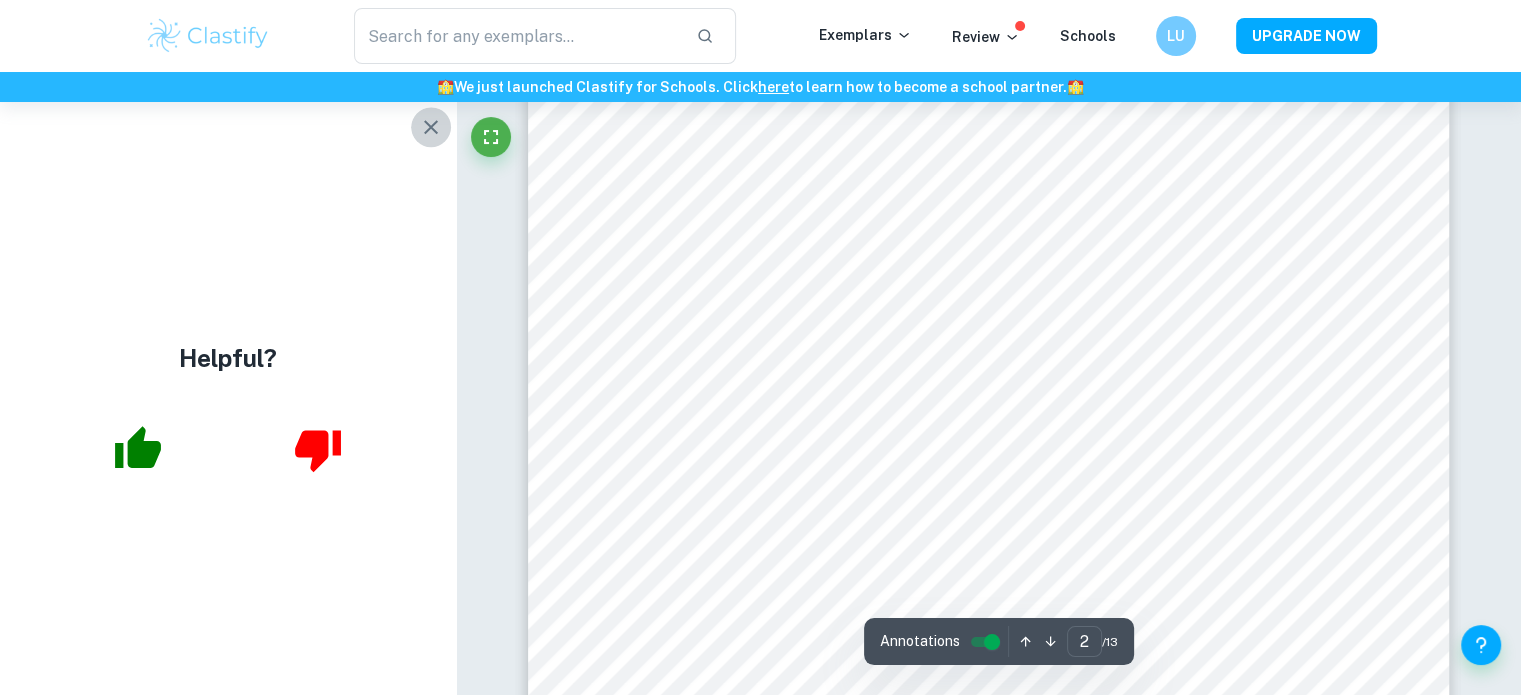 click 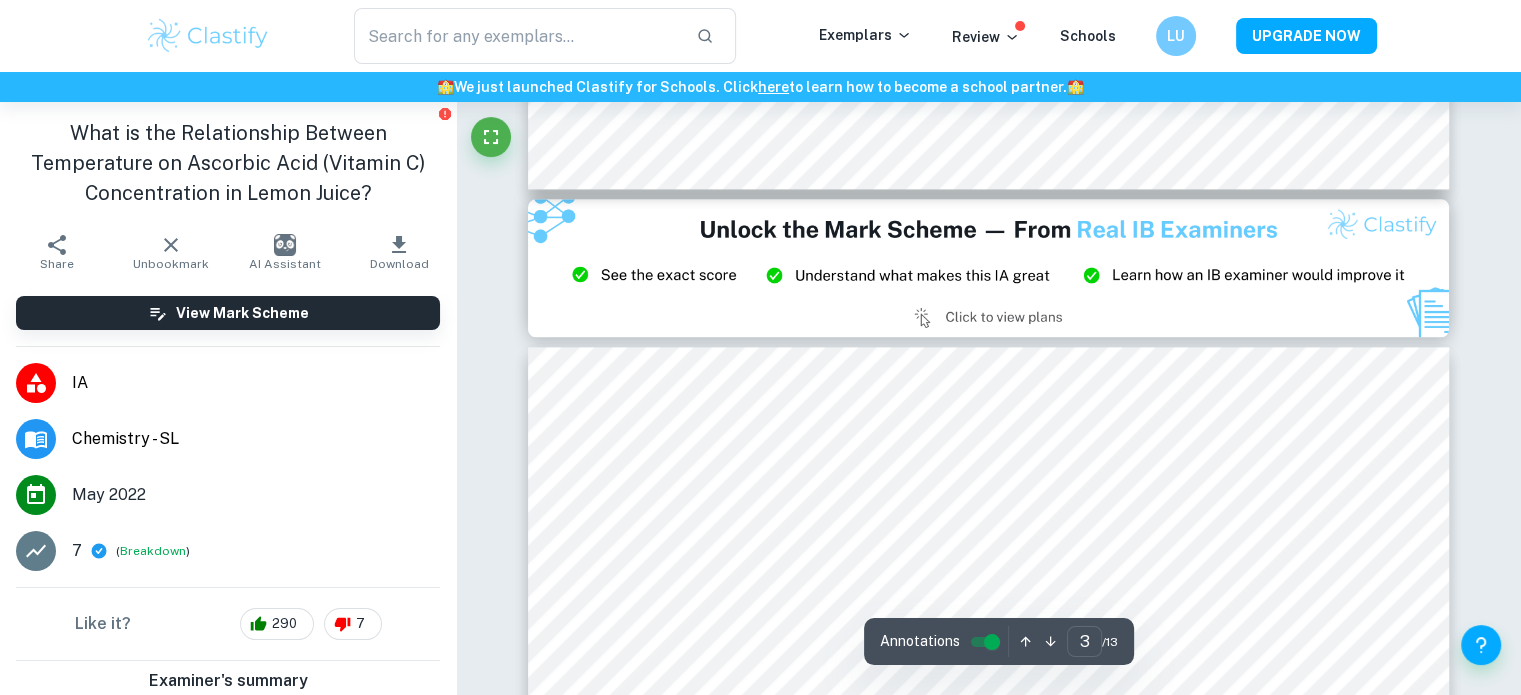 scroll, scrollTop: 2478, scrollLeft: 0, axis: vertical 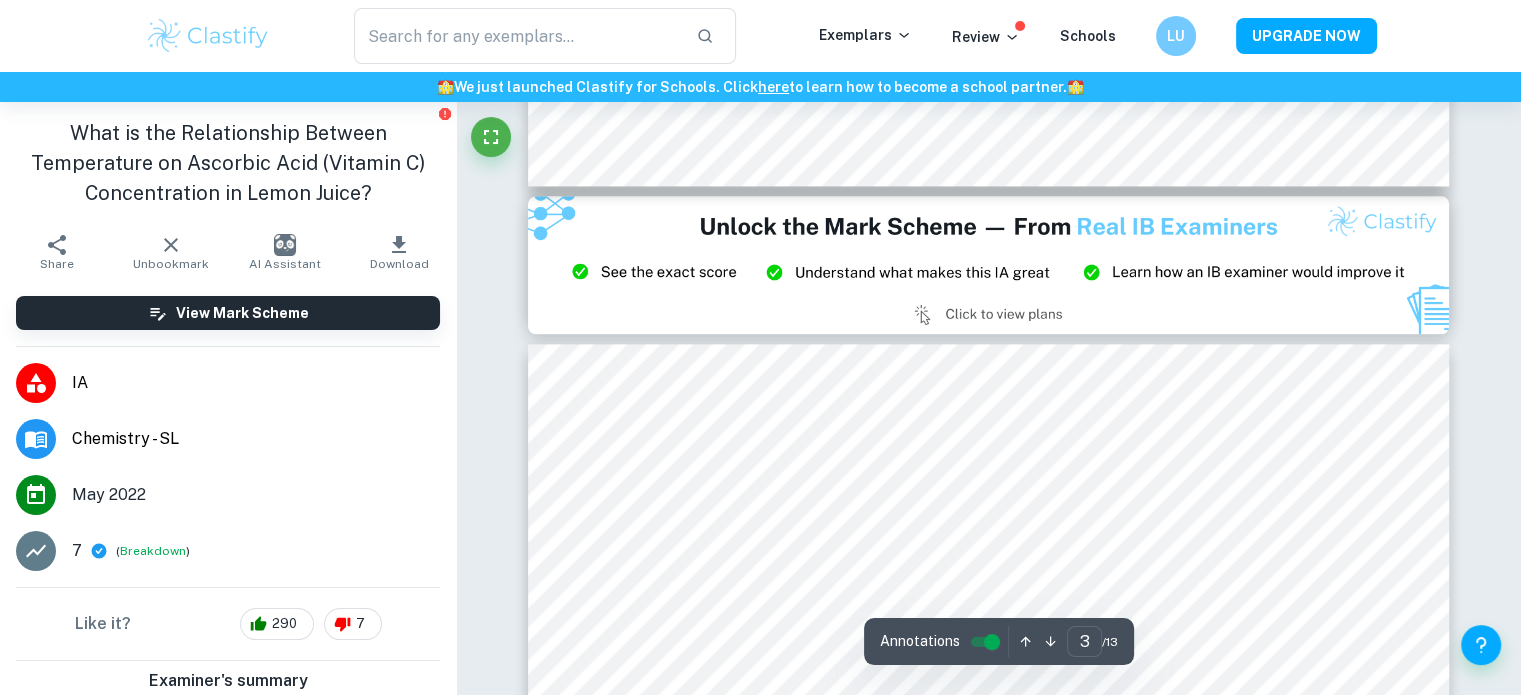click on "Ask Clai Annotations 3 ​ / 13" at bounding box center (989, 5600) 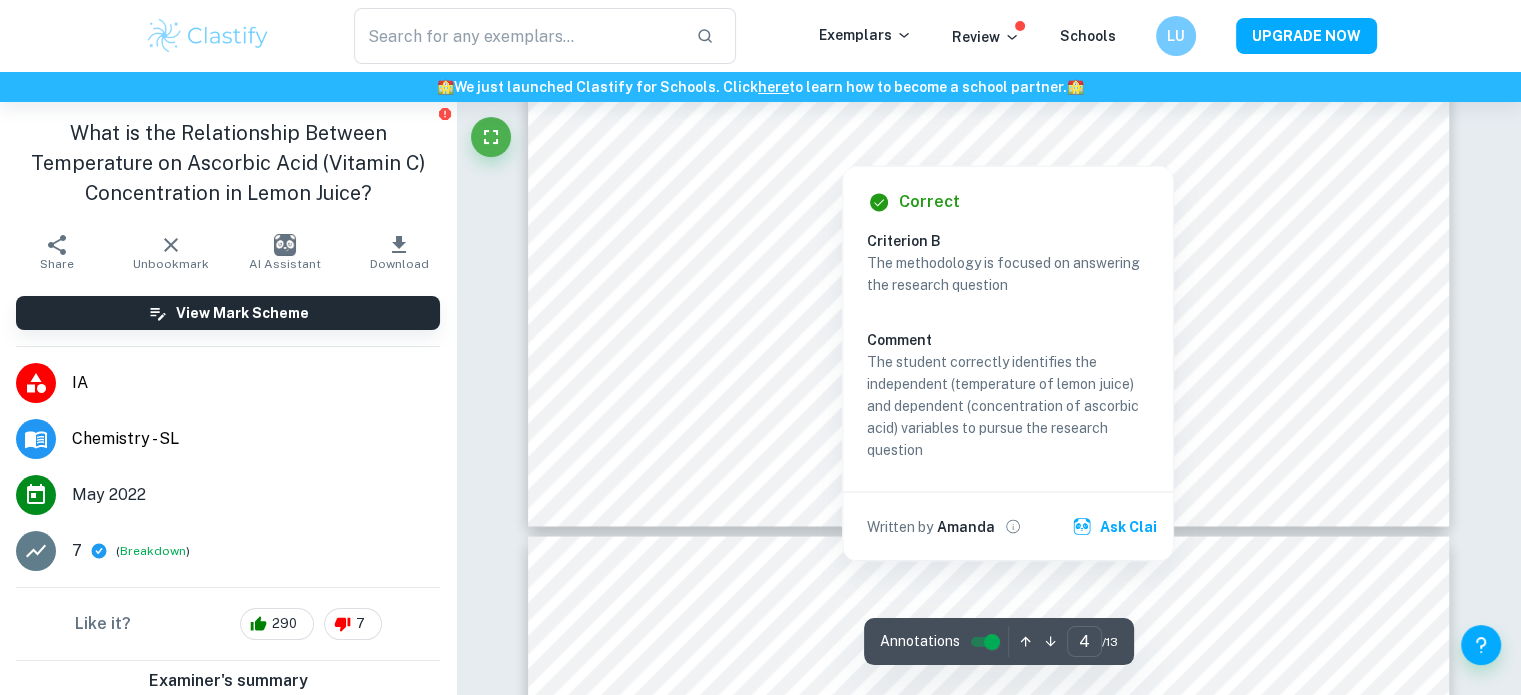 scroll, scrollTop: 3876, scrollLeft: 0, axis: vertical 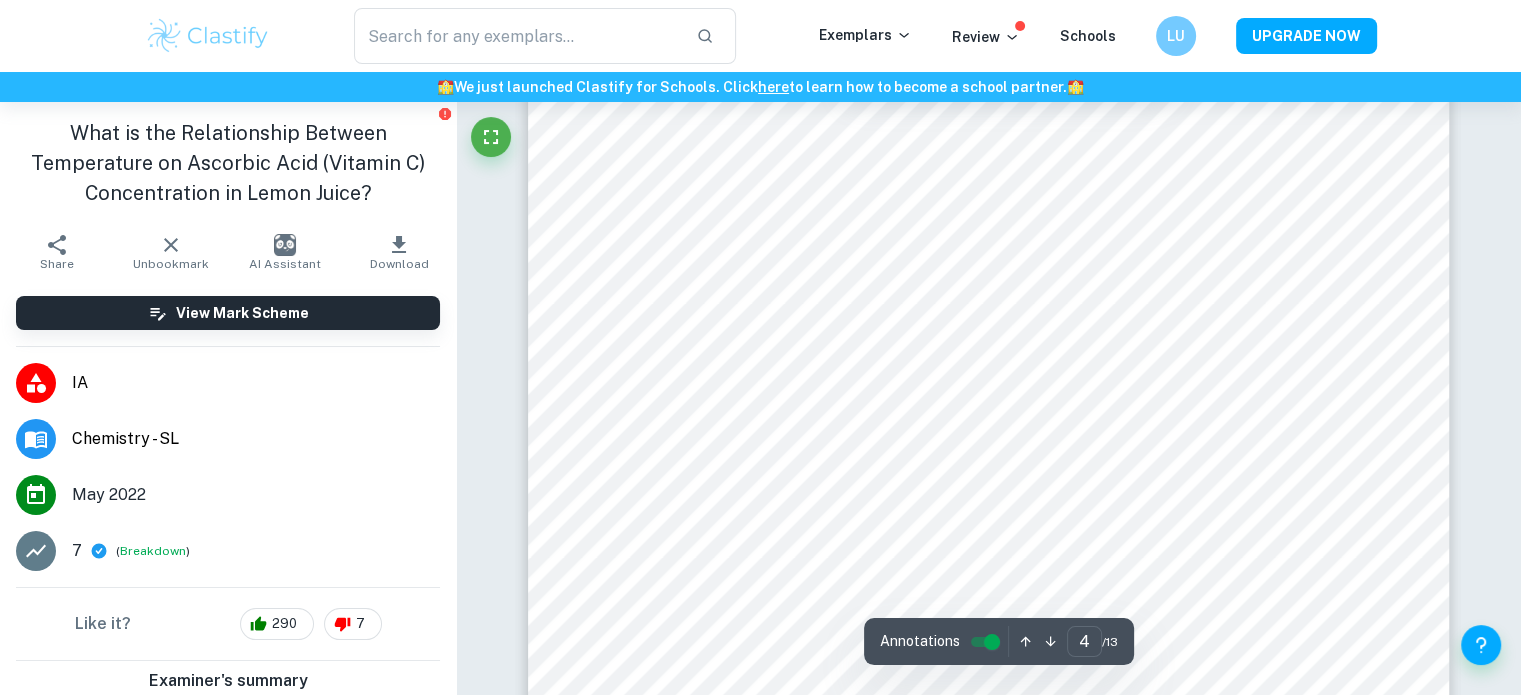 type on "3" 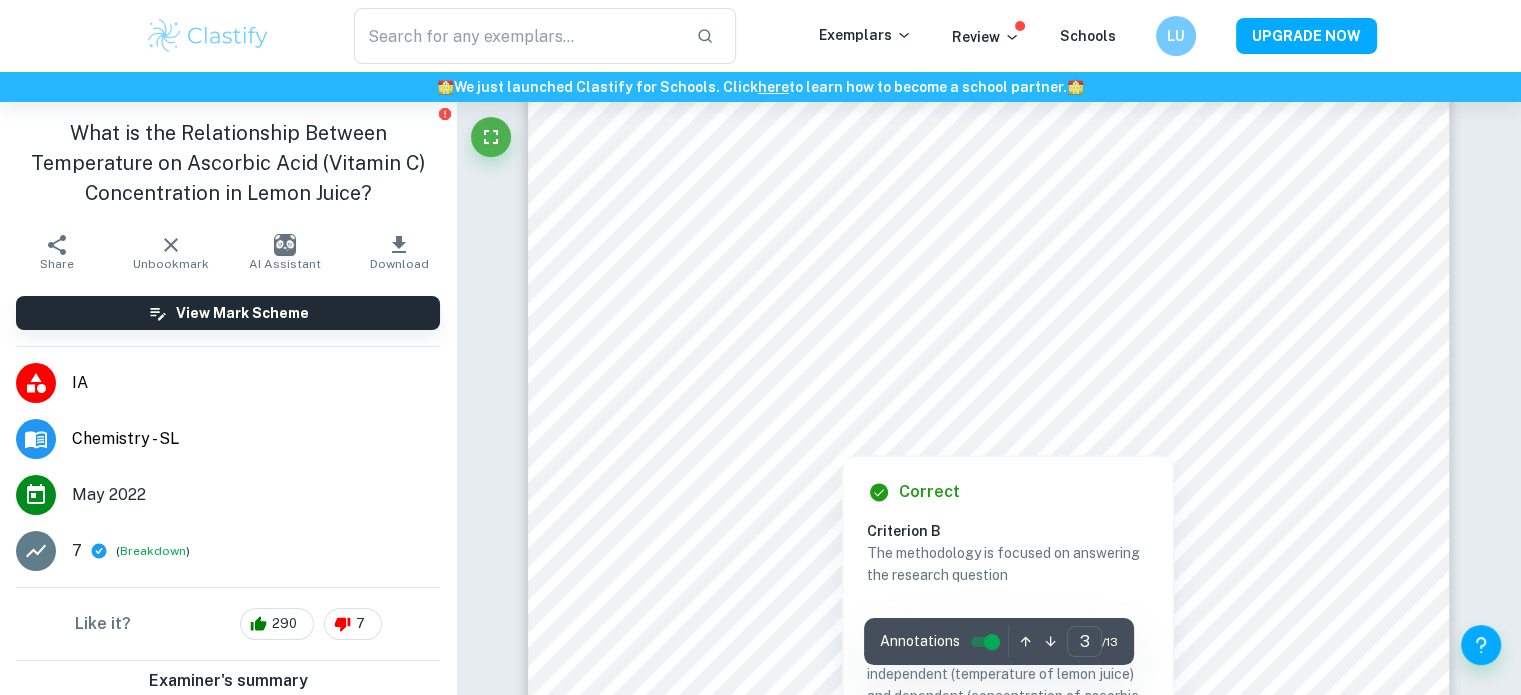 scroll, scrollTop: 3143, scrollLeft: 0, axis: vertical 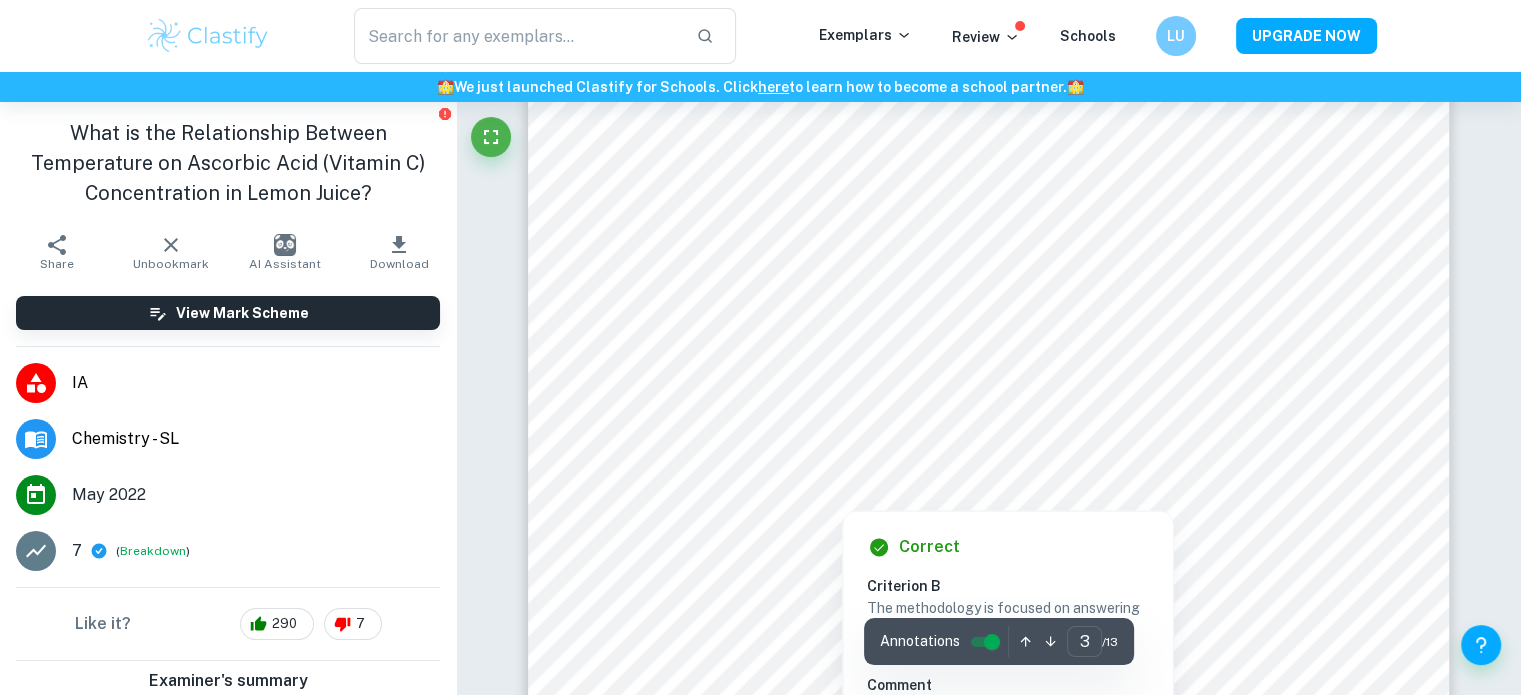 click at bounding box center [966, 373] 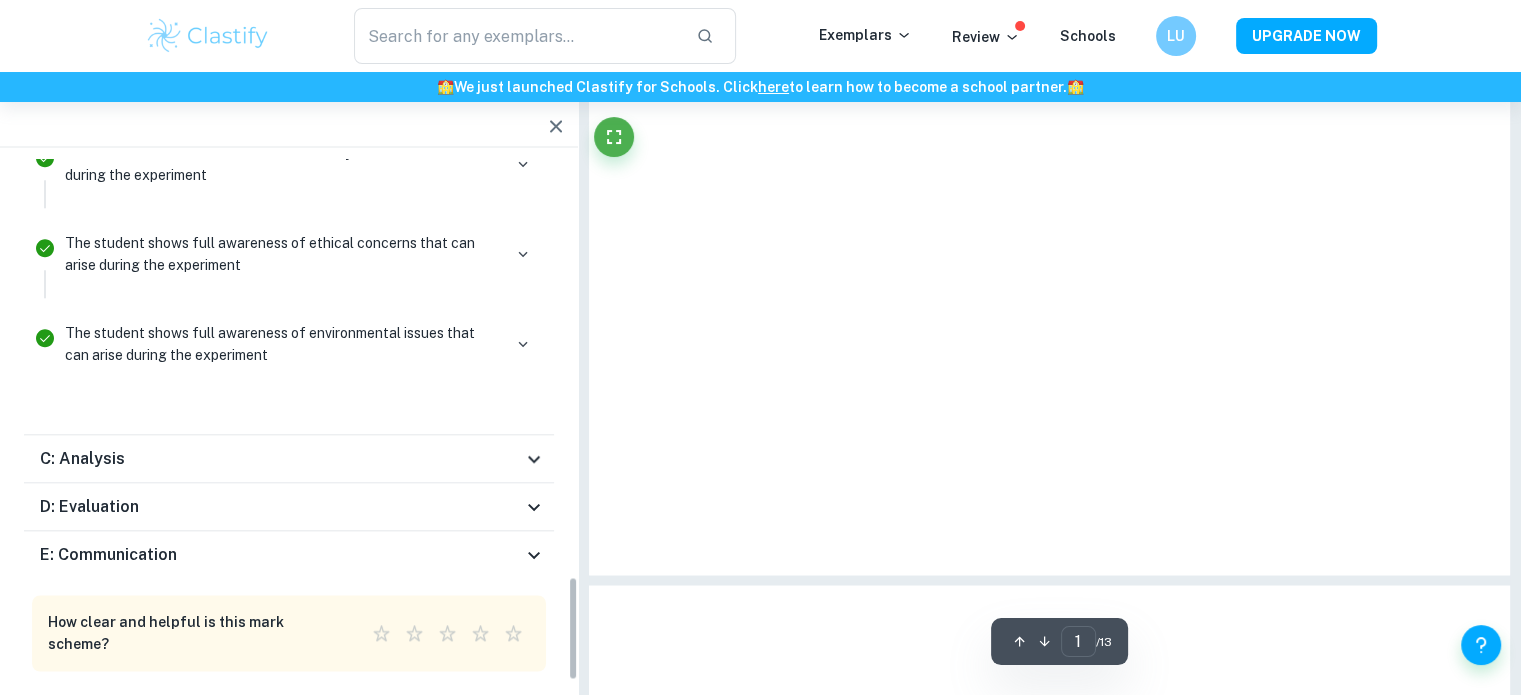 type on "3" 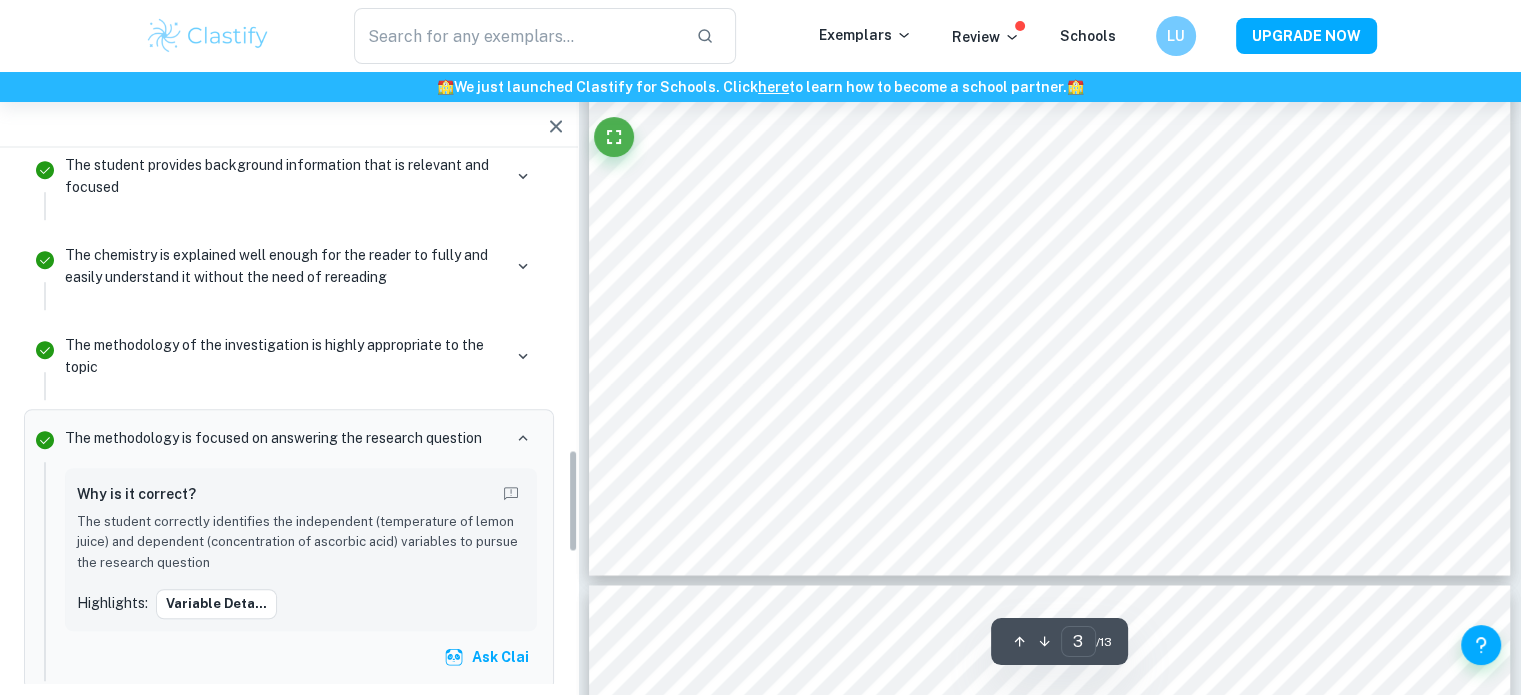 scroll, scrollTop: 1473, scrollLeft: 0, axis: vertical 